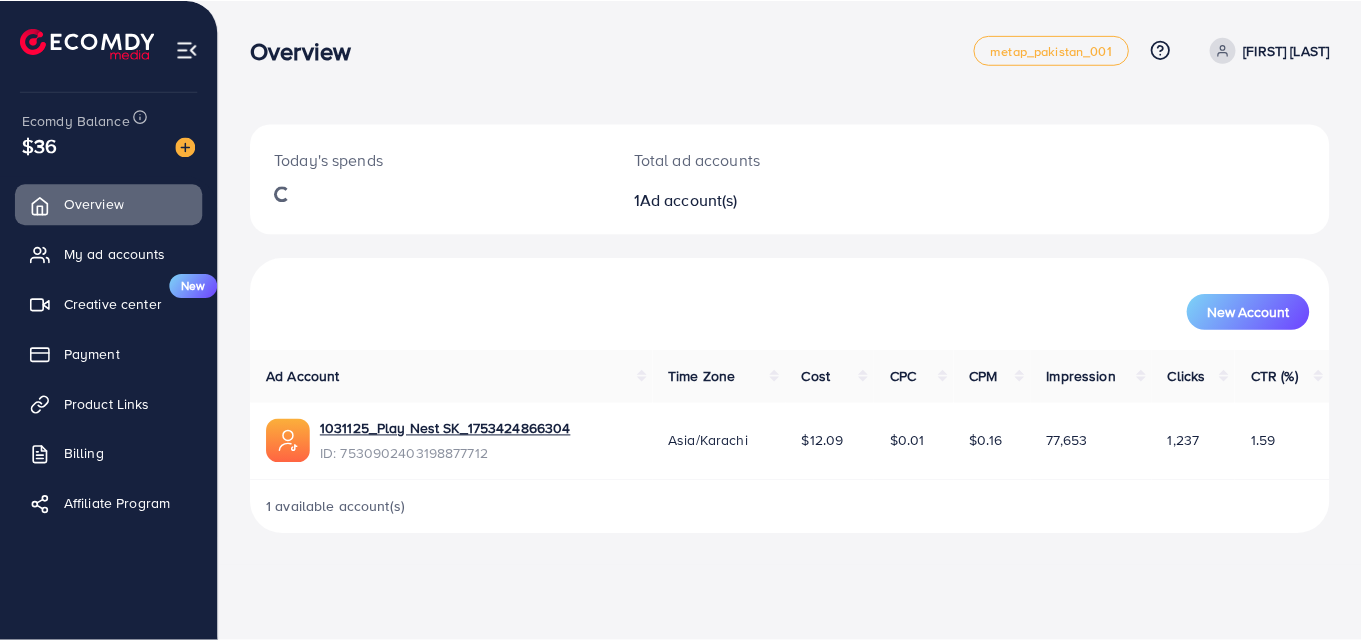 scroll, scrollTop: 0, scrollLeft: 0, axis: both 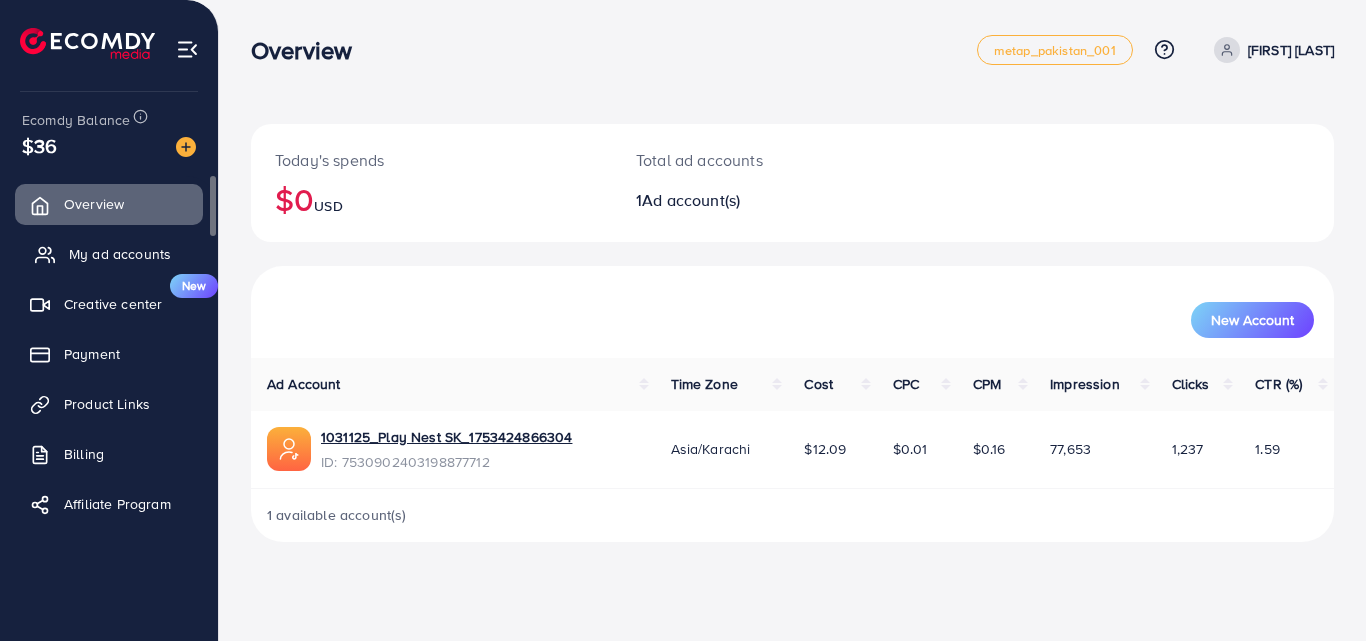 click on "My ad accounts" at bounding box center [109, 254] 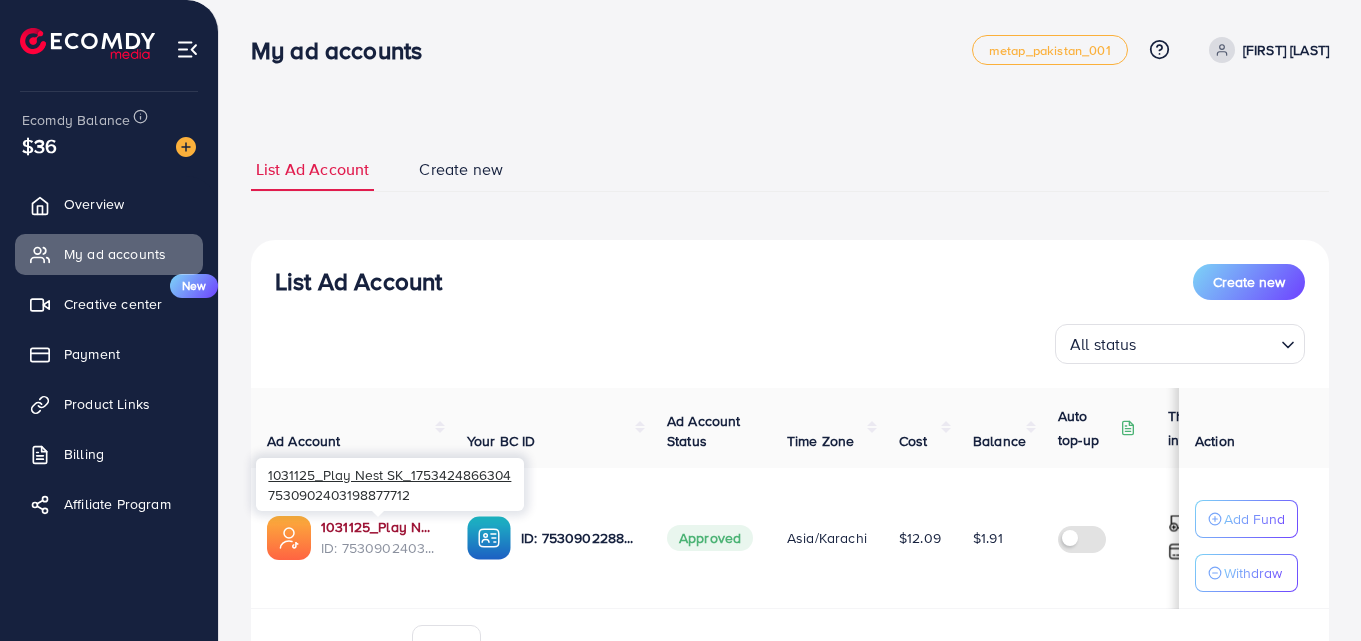 click on "1031125_Play Nest SK_1753424866304" at bounding box center [378, 527] 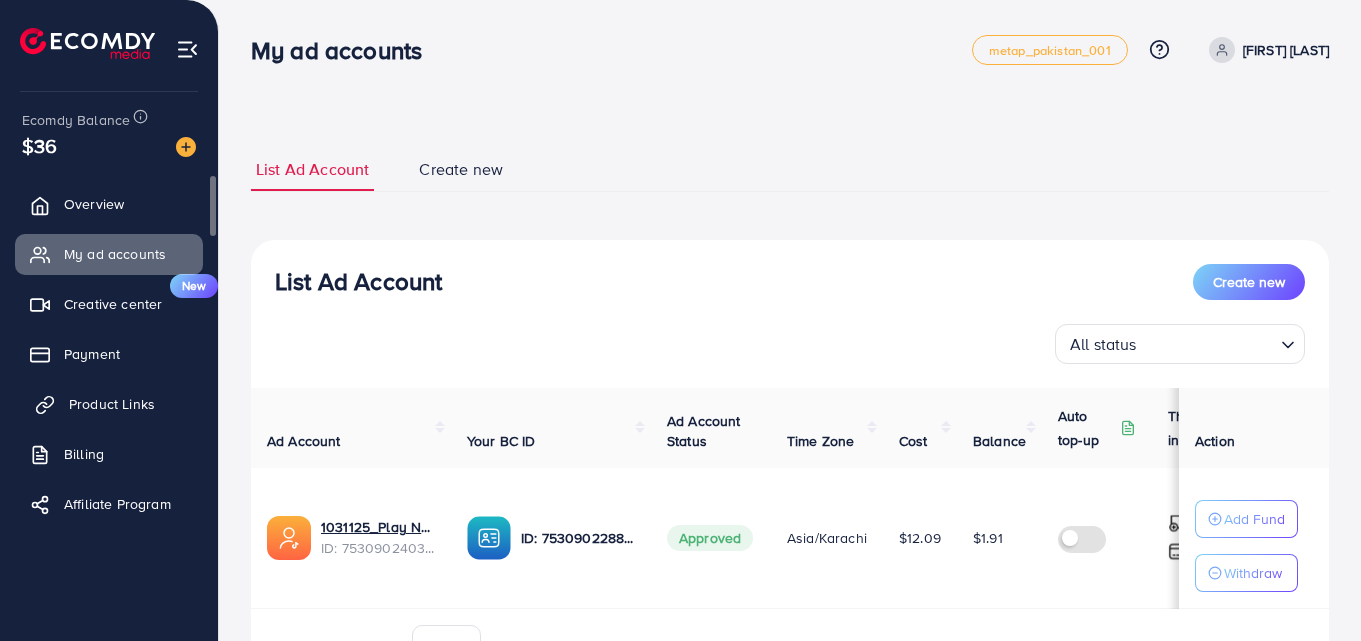 click on "Product Links" at bounding box center [112, 404] 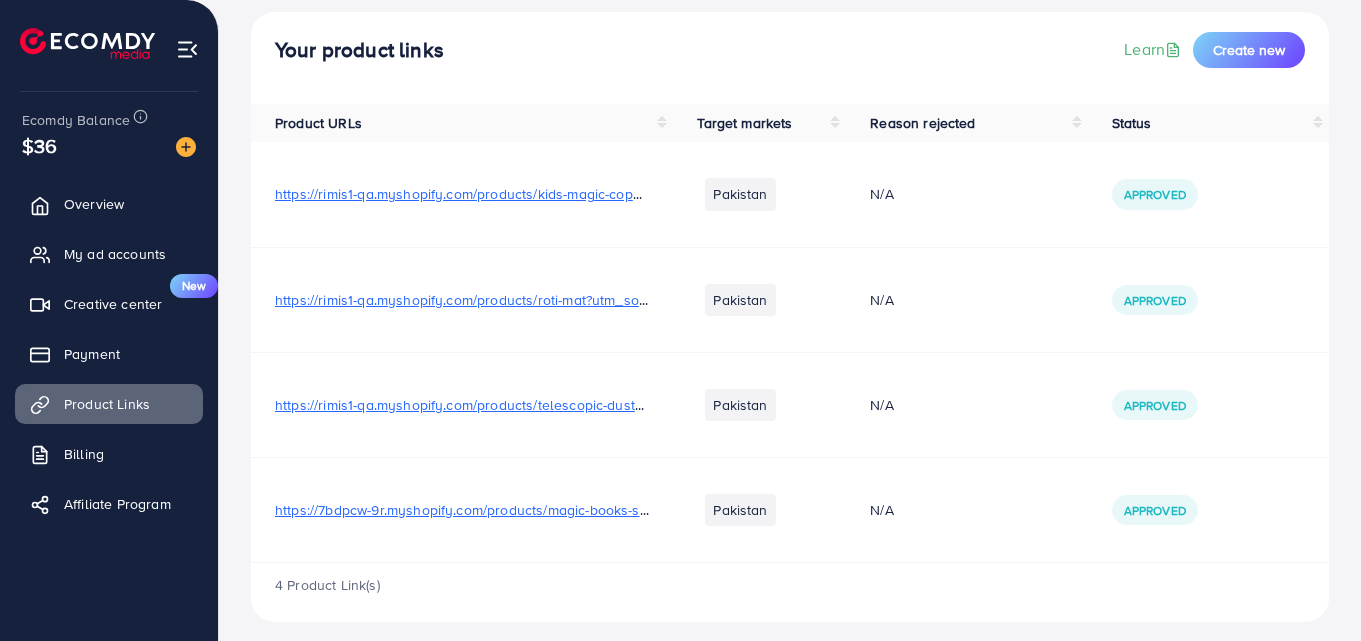 scroll, scrollTop: 125, scrollLeft: 0, axis: vertical 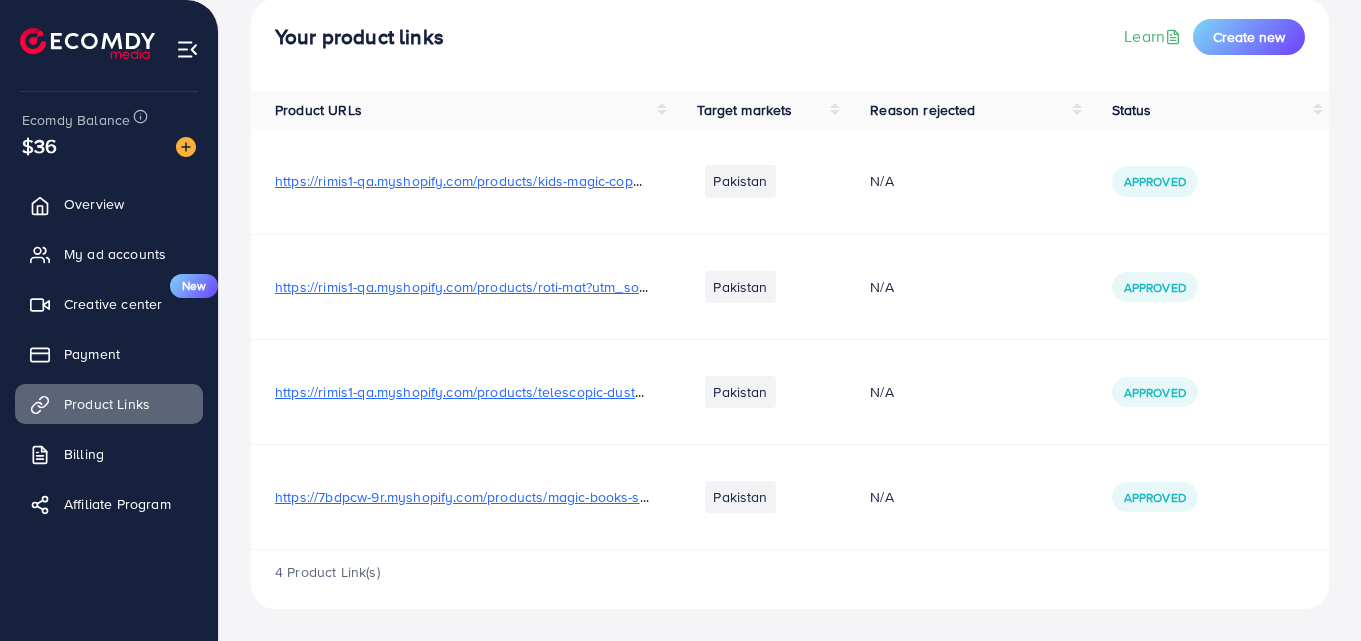 click on "https://7bdpcw-9r.myshopify.com/products/magic-books-set?utm_source=copyToPasteBoard&utm_medium=product-links&utm_content=web" at bounding box center [719, 497] 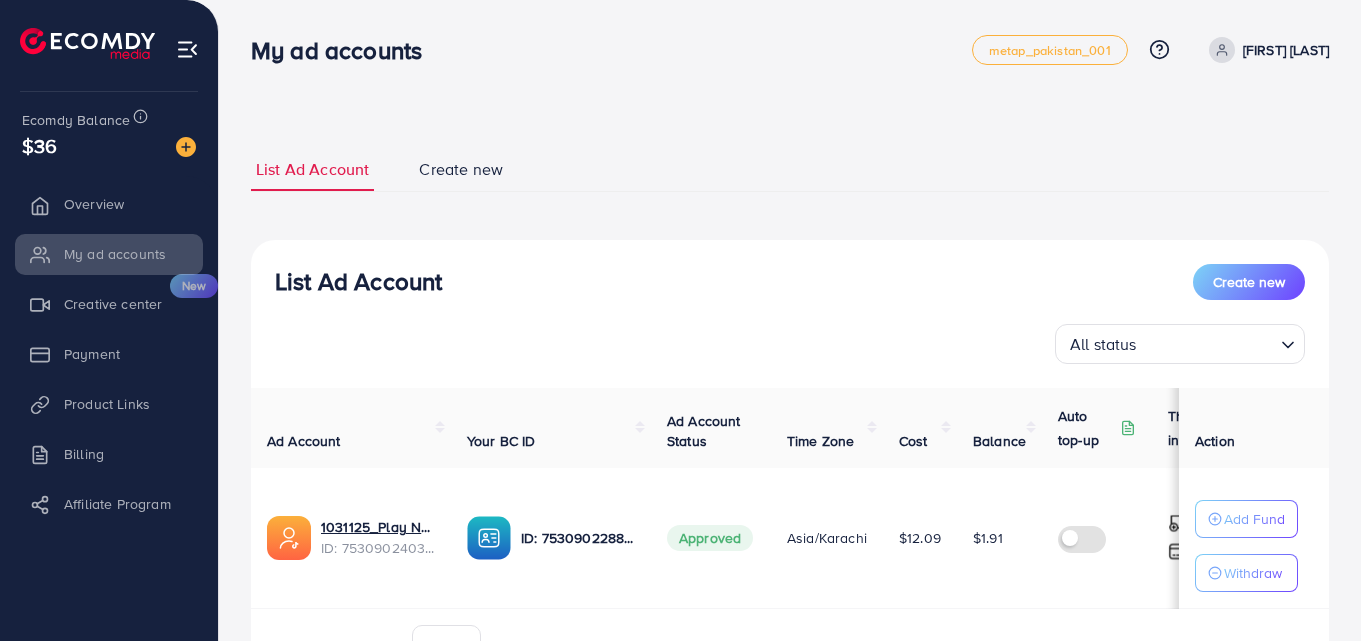 scroll, scrollTop: 0, scrollLeft: 0, axis: both 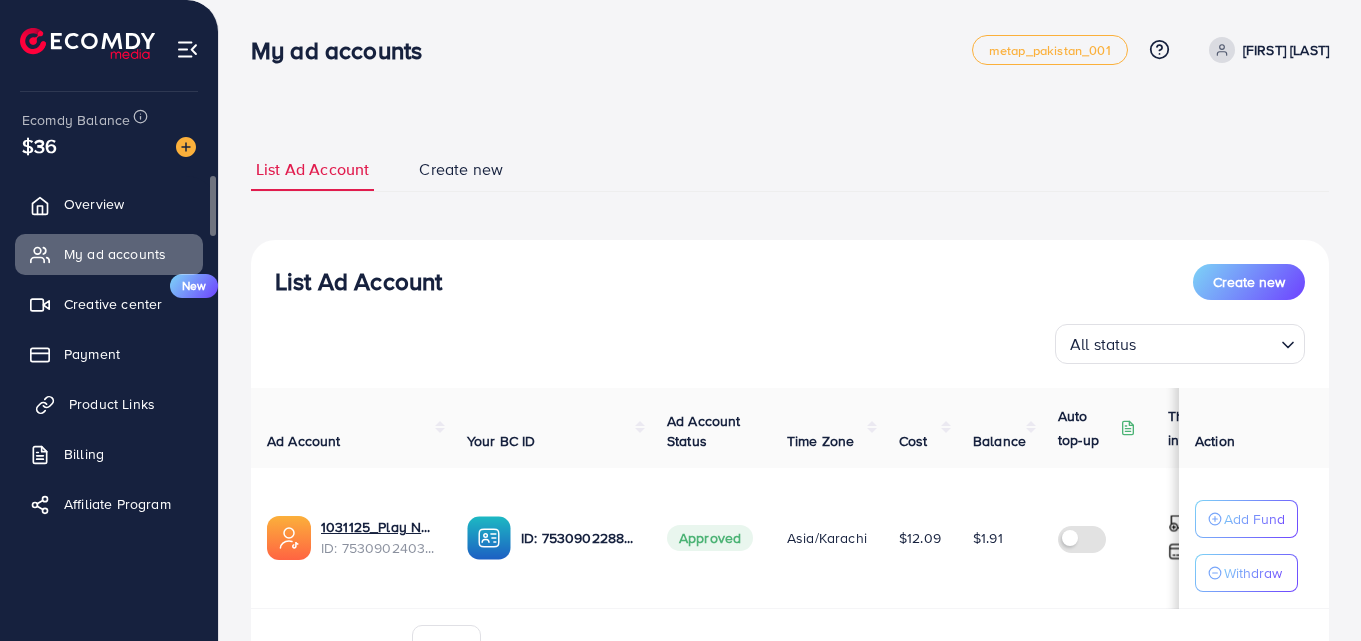 click on "Product Links" at bounding box center (112, 404) 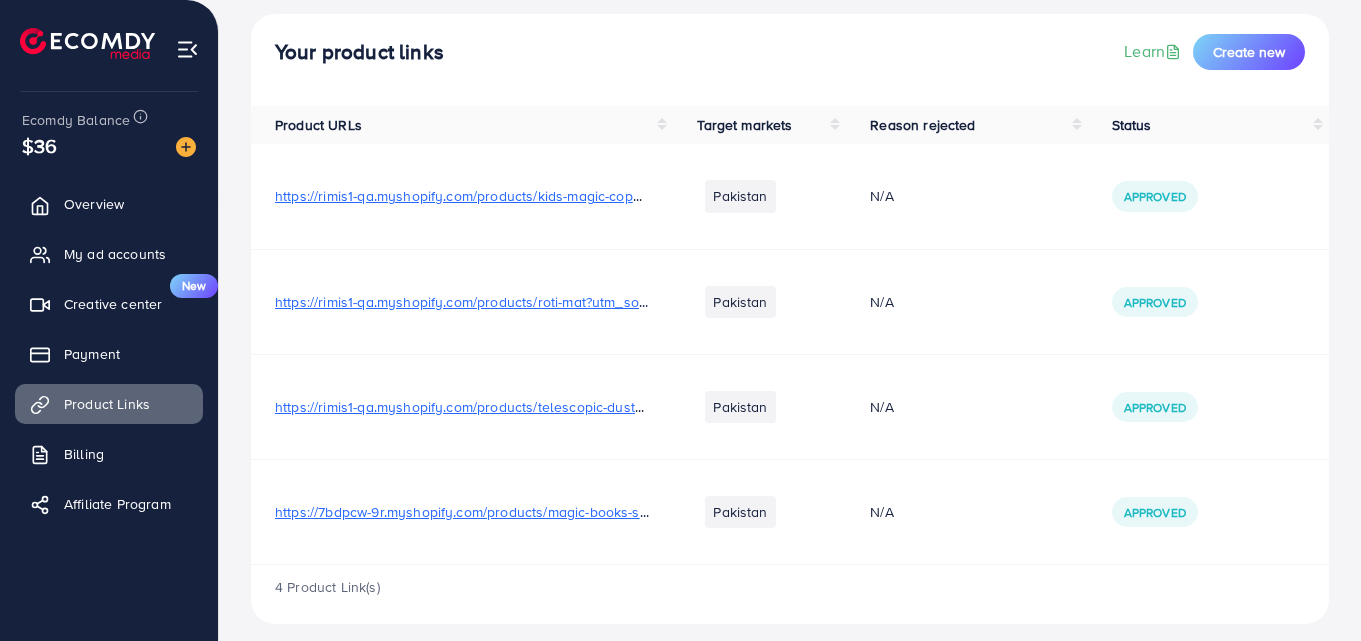 scroll, scrollTop: 125, scrollLeft: 0, axis: vertical 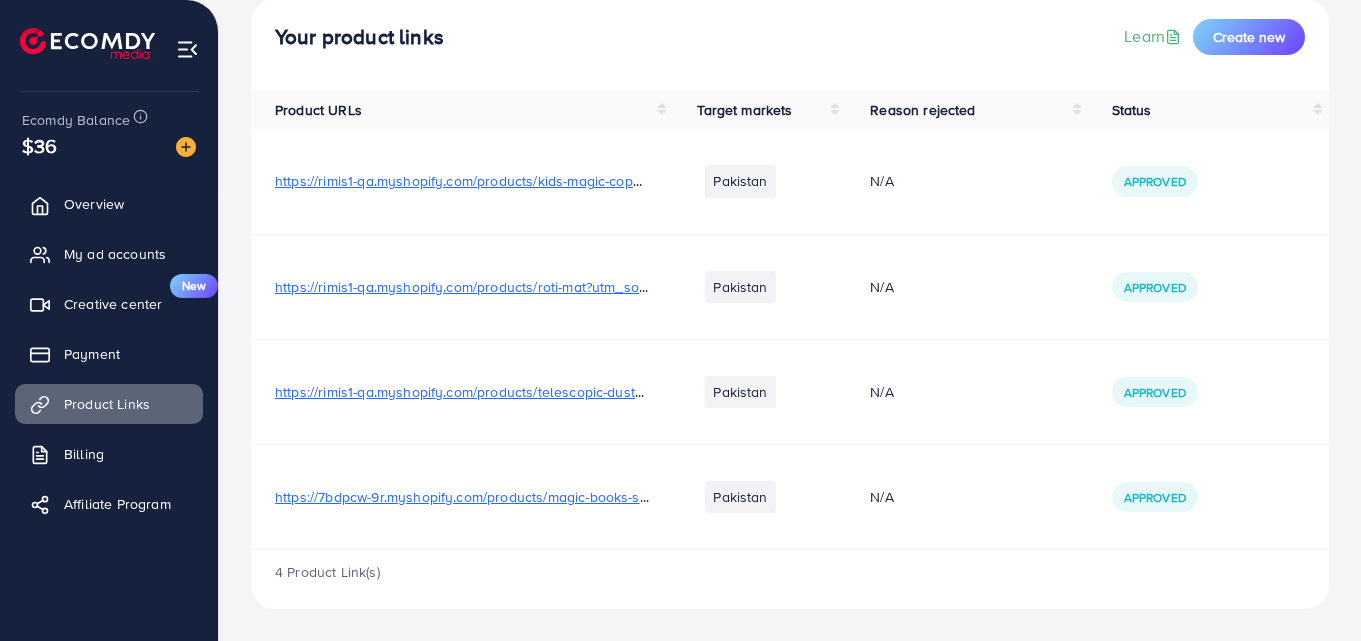 click on "https://7bdpcw-9r.myshopify.com/products/magic-books-set?utm_source=copyToPasteBoard&utm_medium=product-links&utm_content=web" at bounding box center (719, 497) 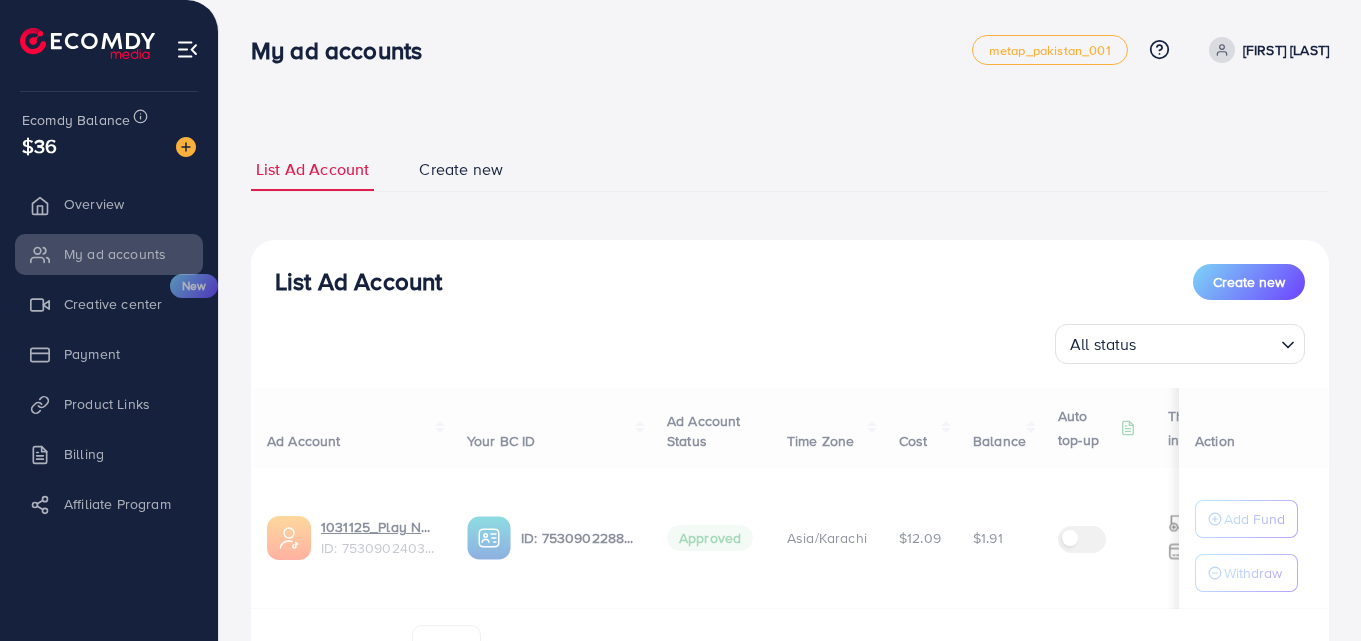 scroll, scrollTop: 0, scrollLeft: 0, axis: both 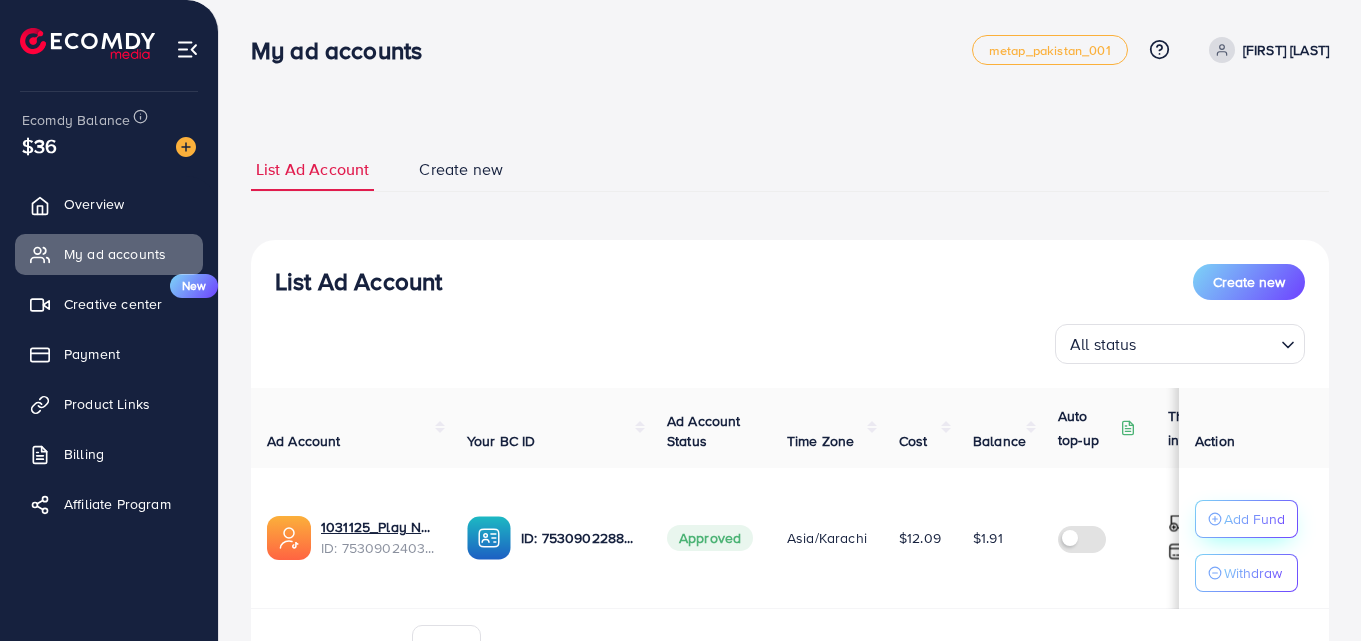 click on "Add Fund" at bounding box center (1254, 519) 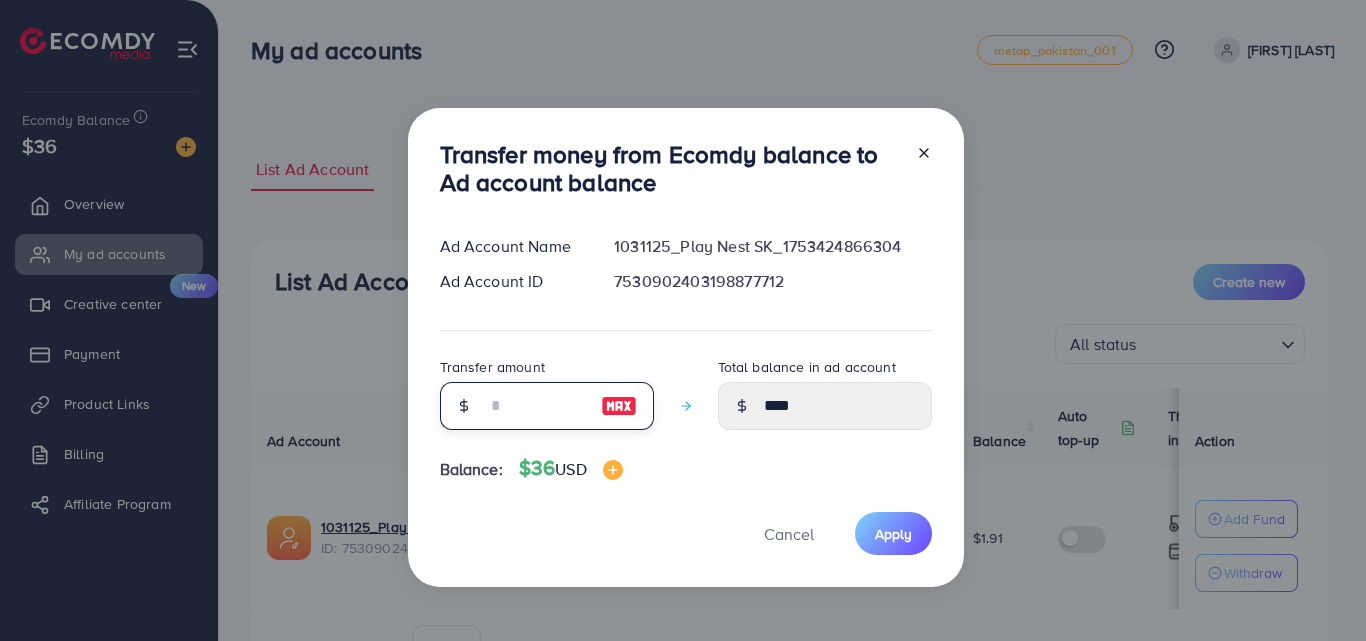 click at bounding box center (536, 406) 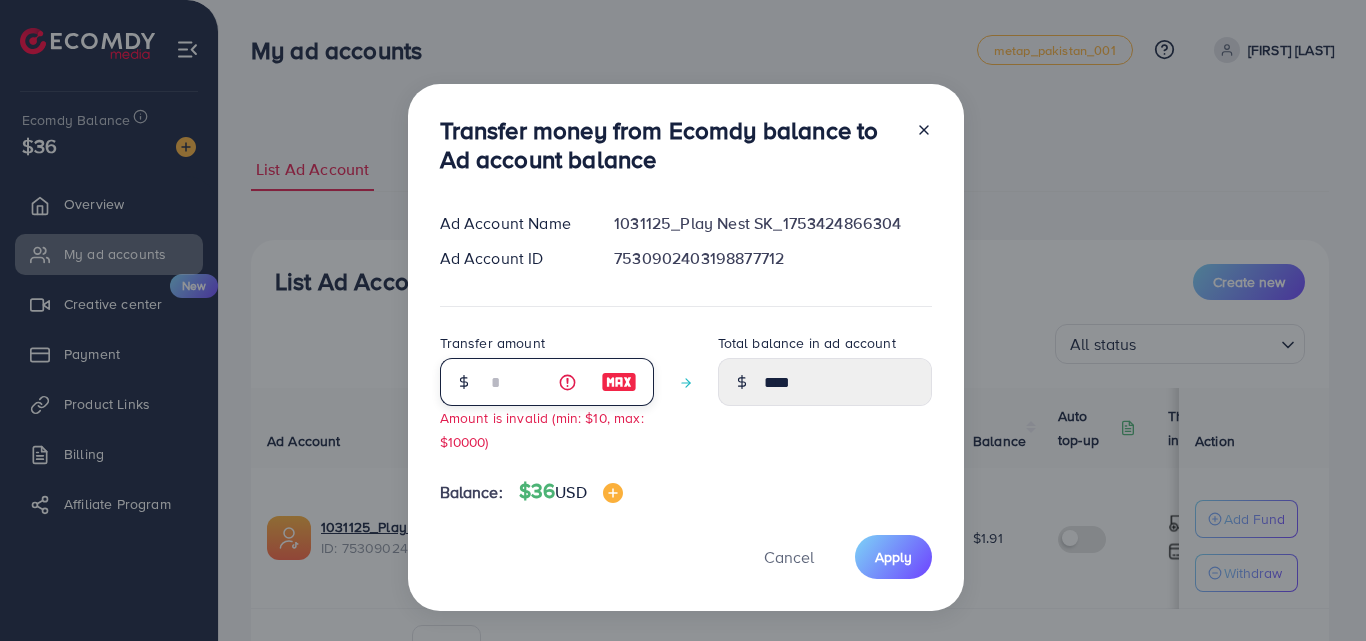 type on "**" 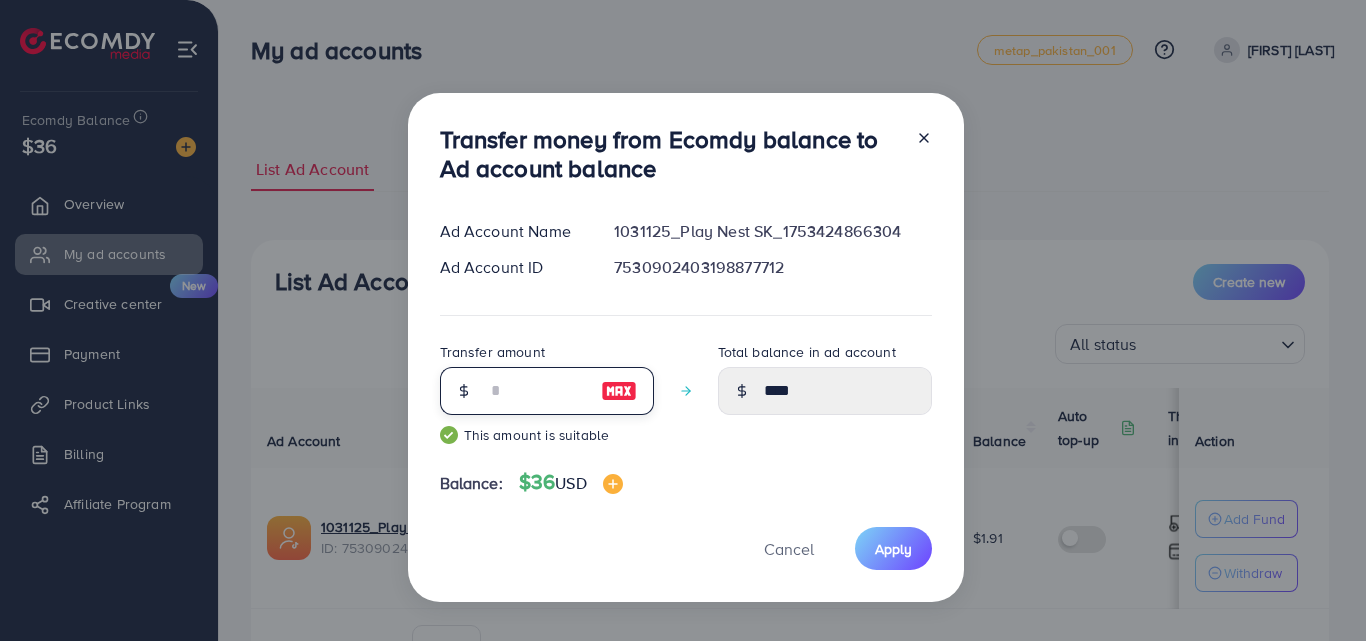 type on "*****" 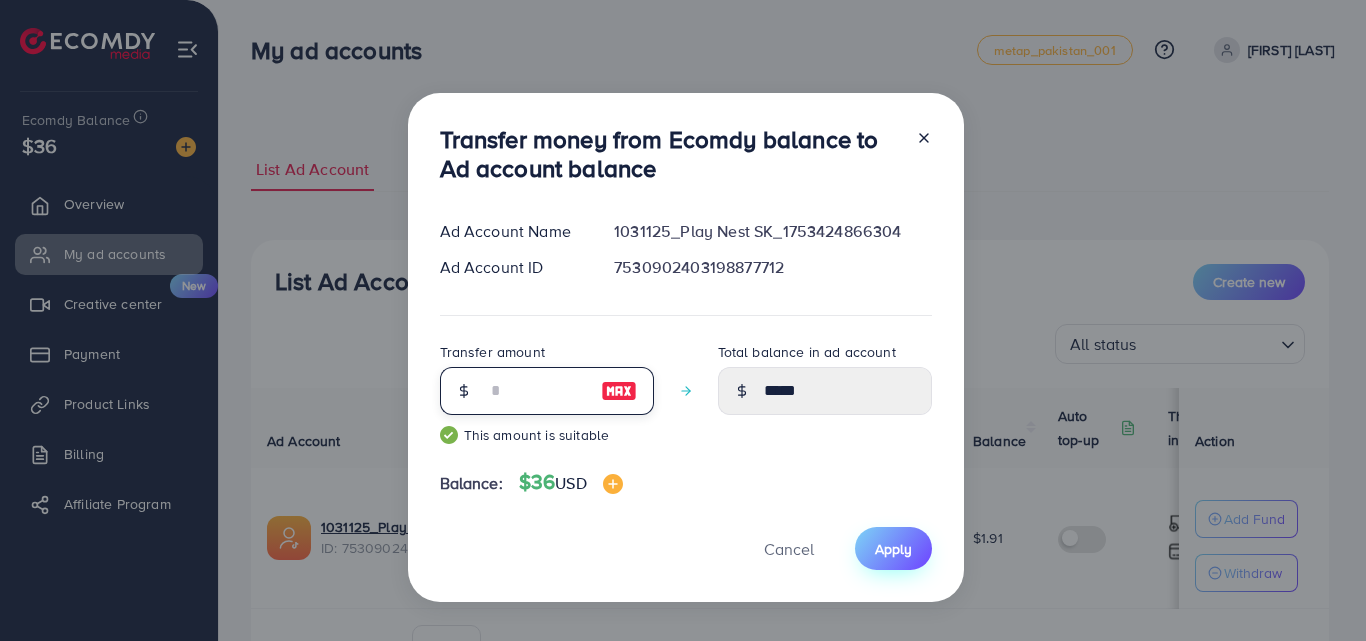 type on "**" 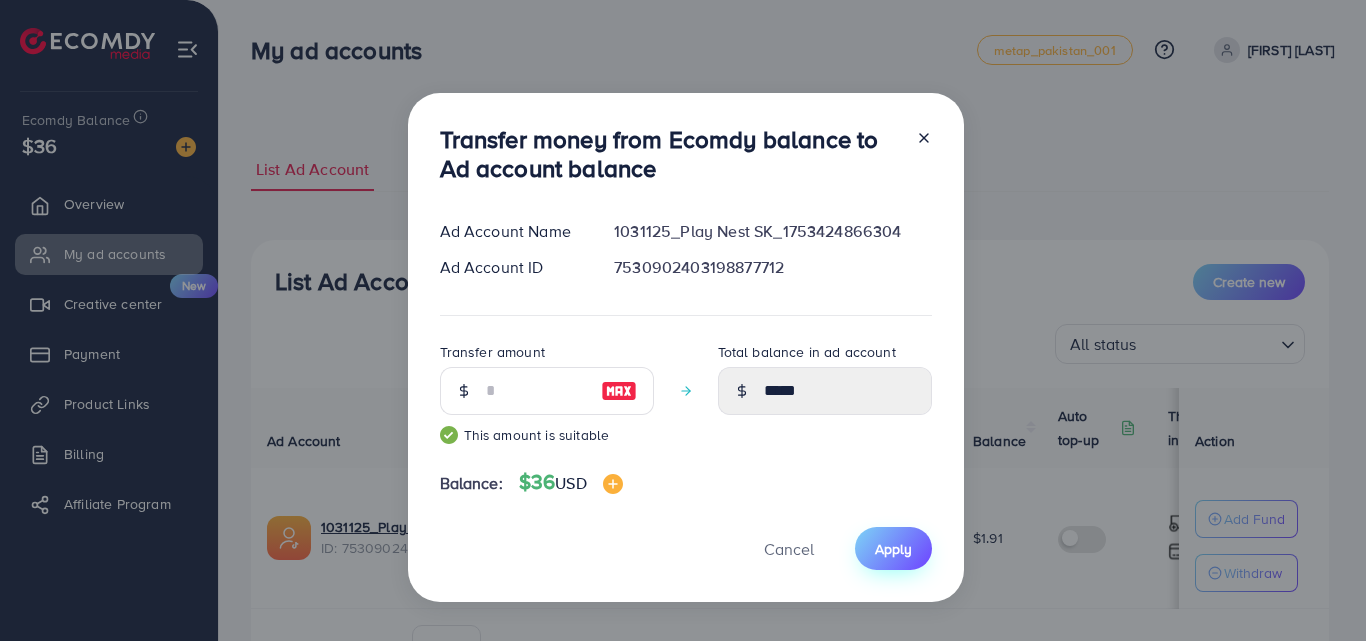 click on "Apply" at bounding box center [893, 549] 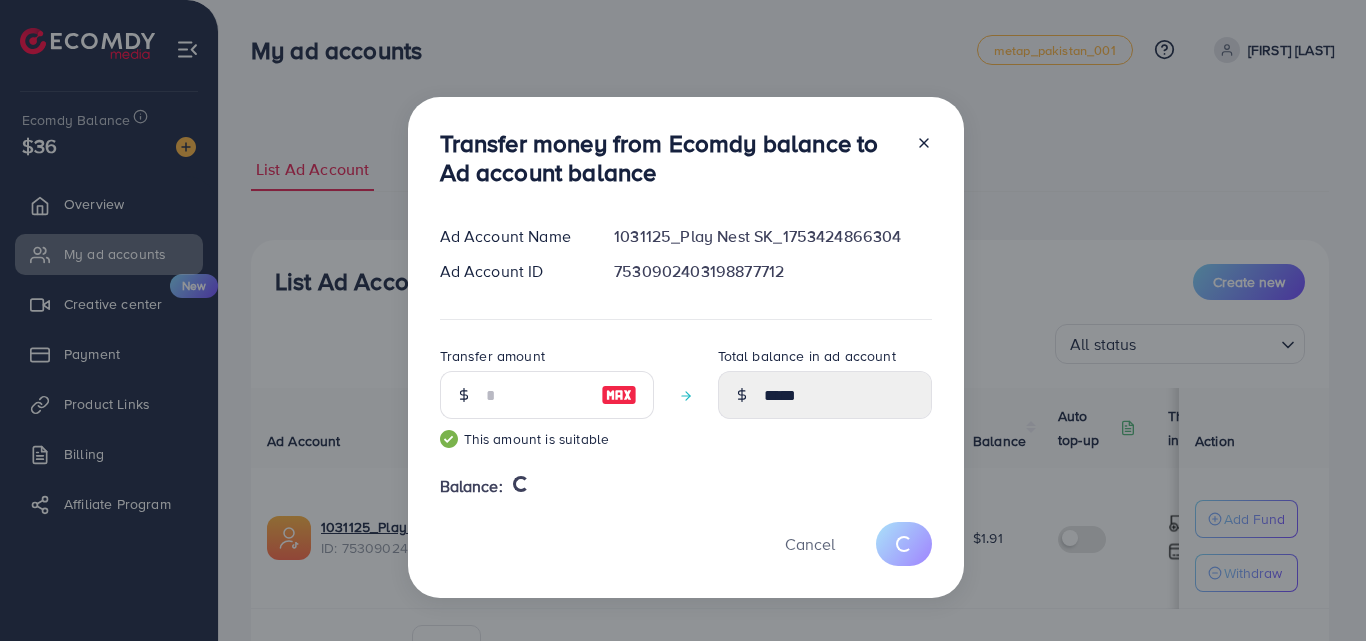 type 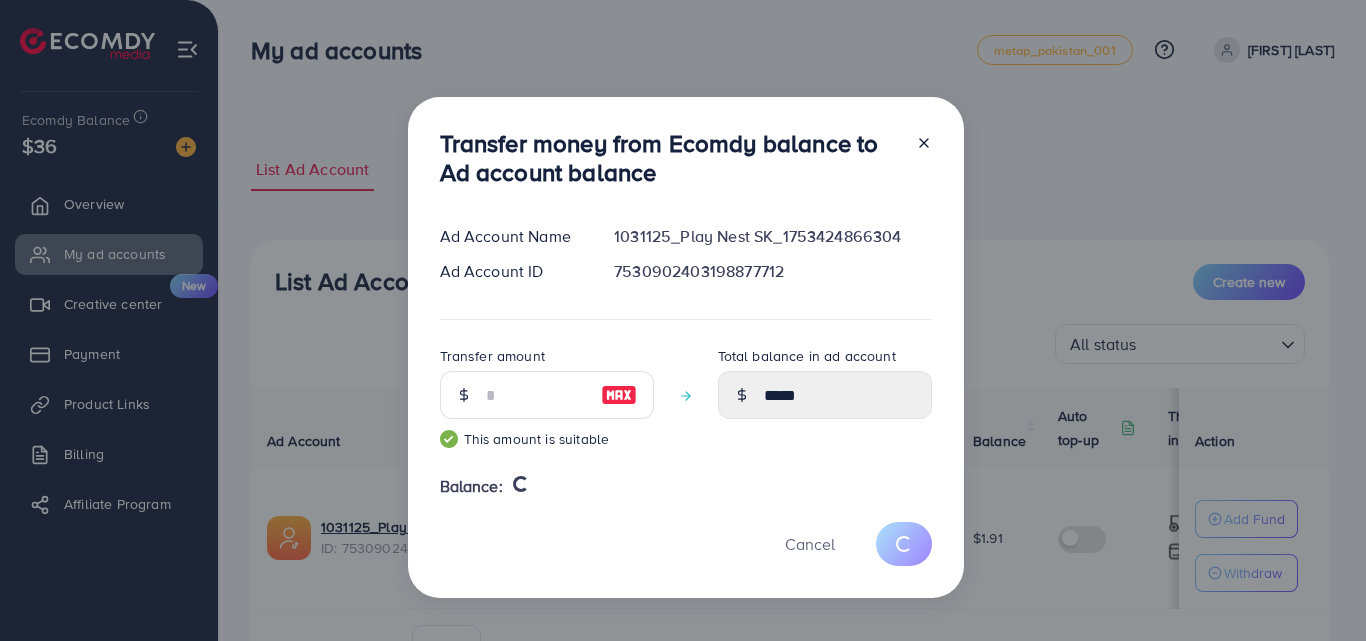 type on "****" 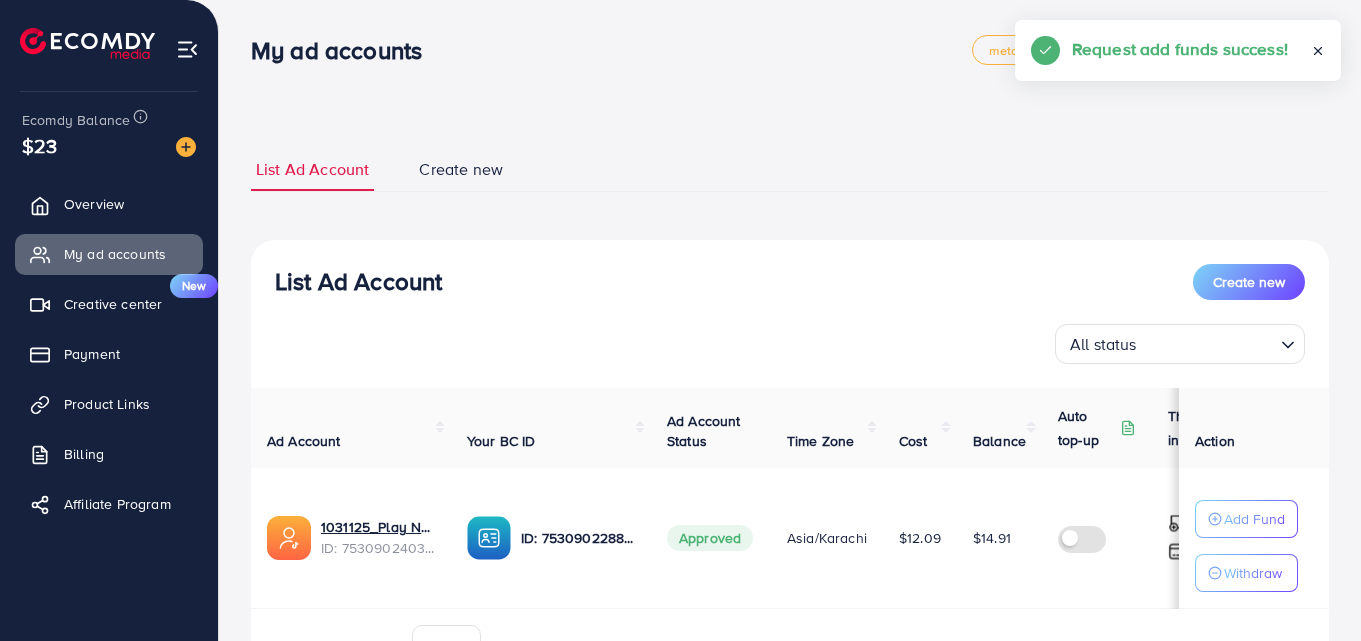 click on "Withdraw" at bounding box center (1246, 573) 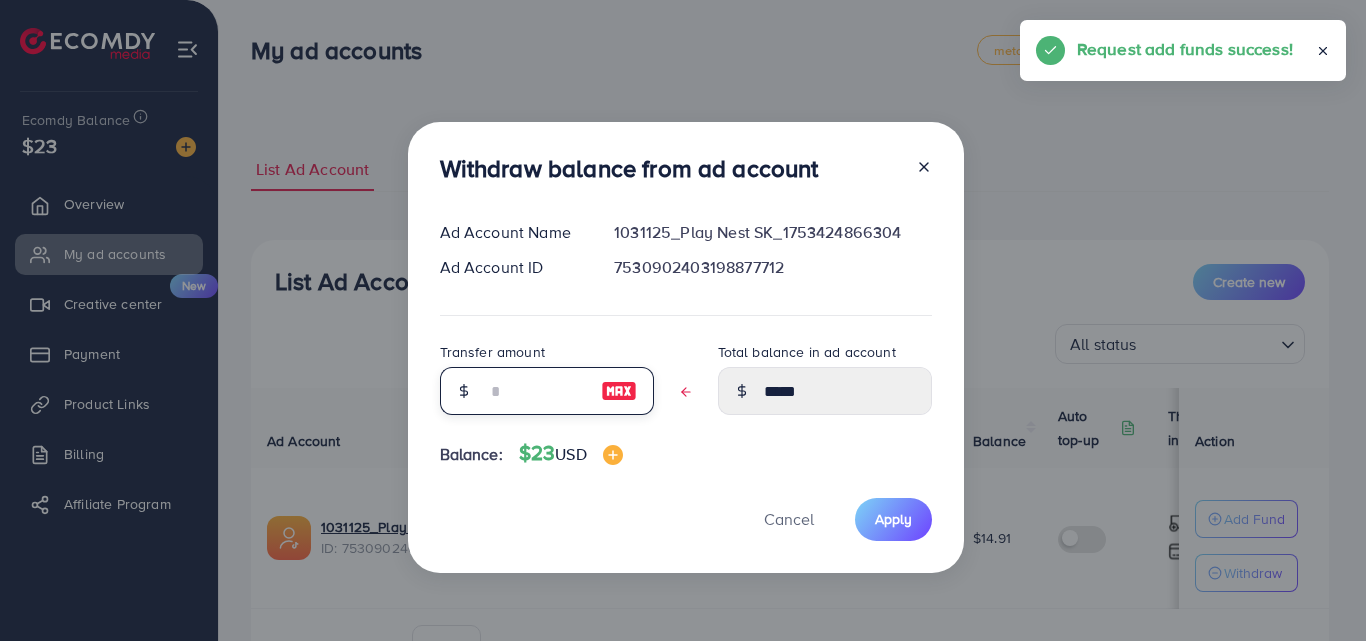 click at bounding box center (536, 391) 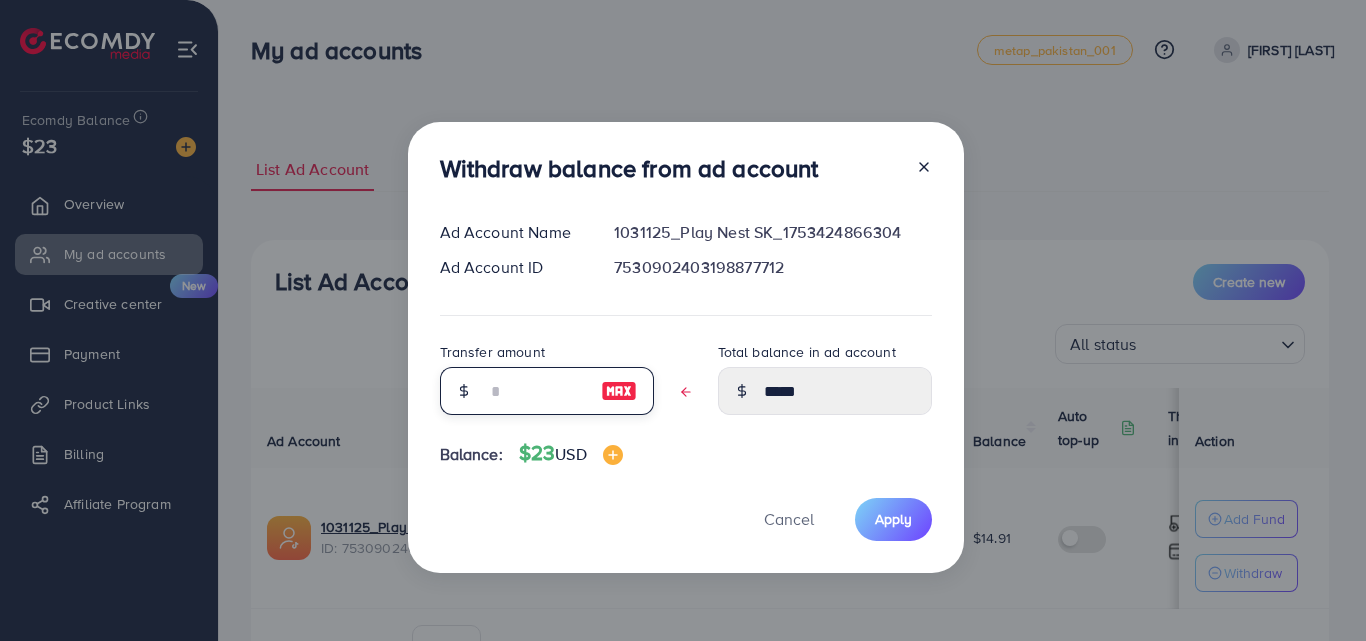 type on "*" 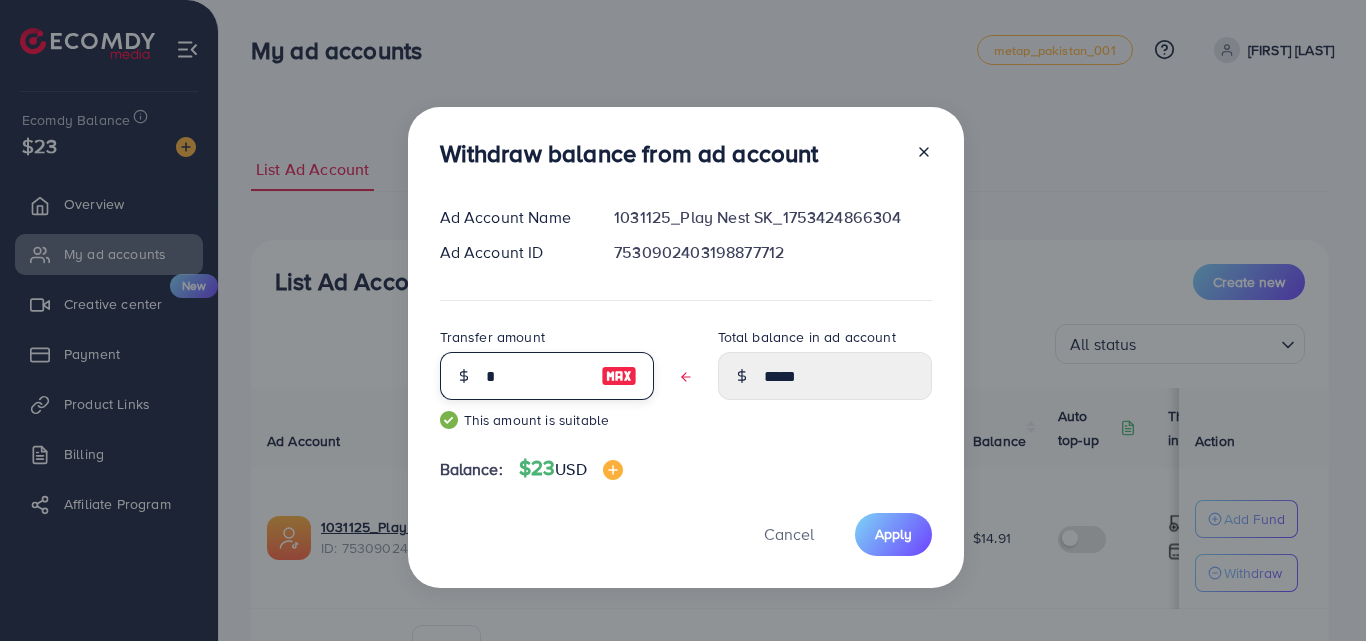 type on "*****" 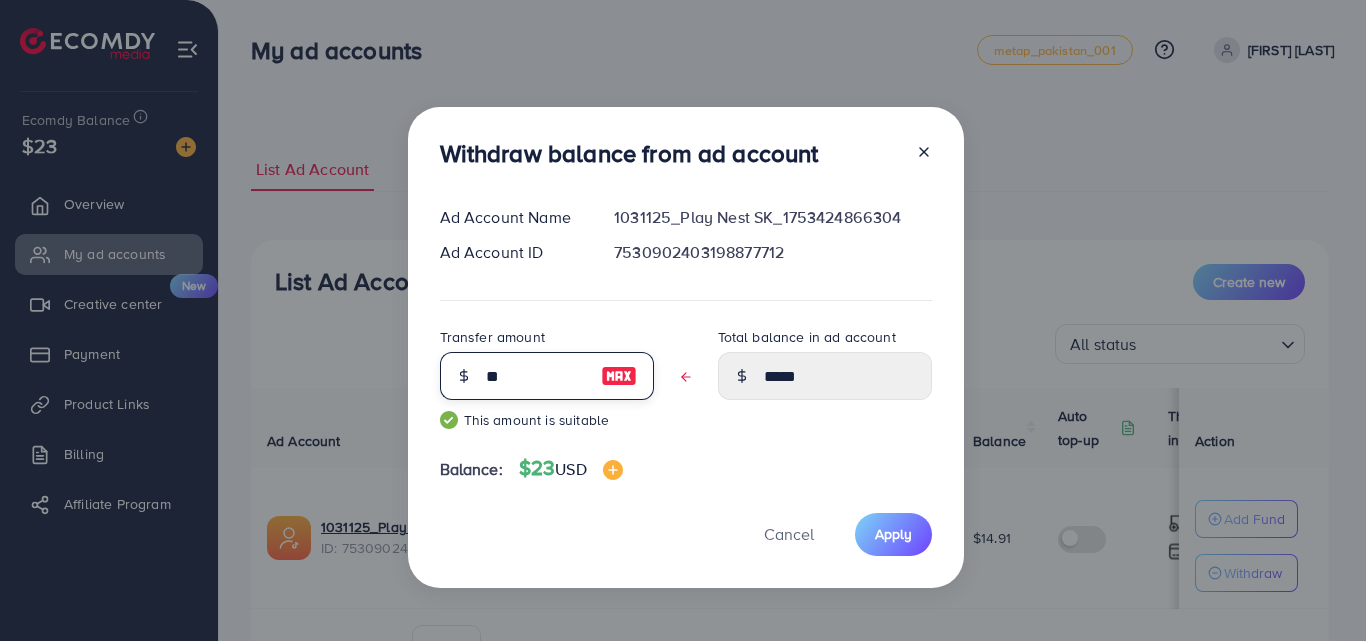 type on "****" 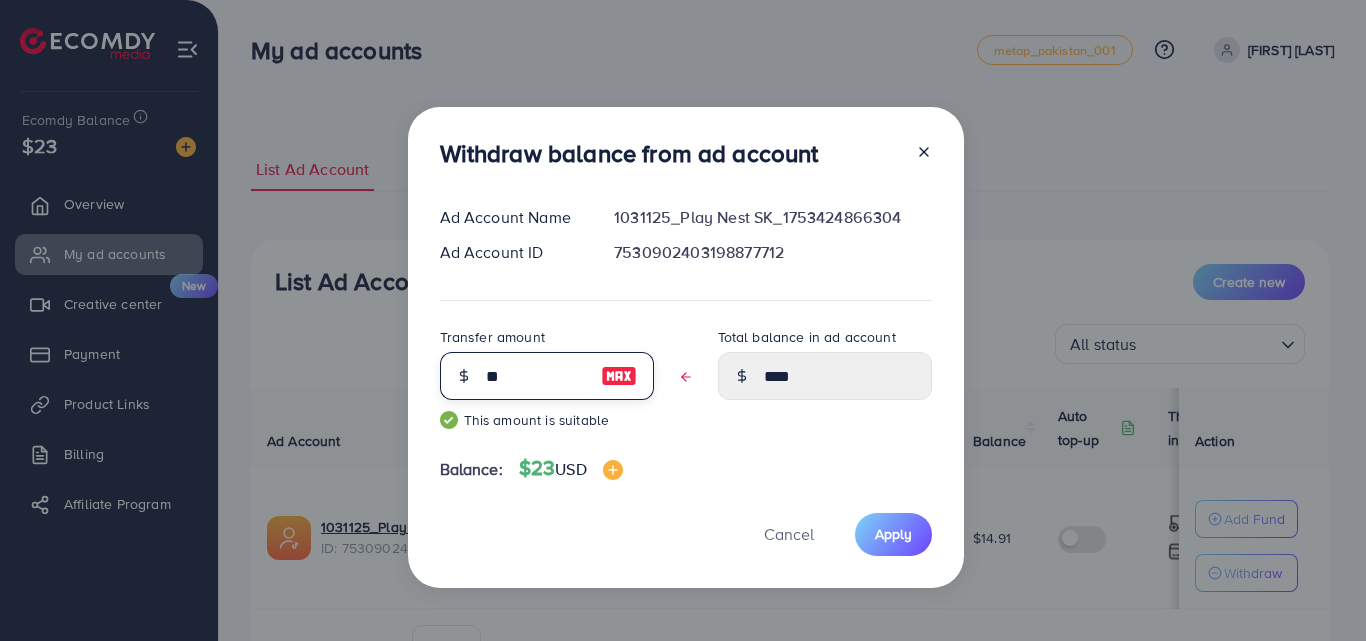 type on "**" 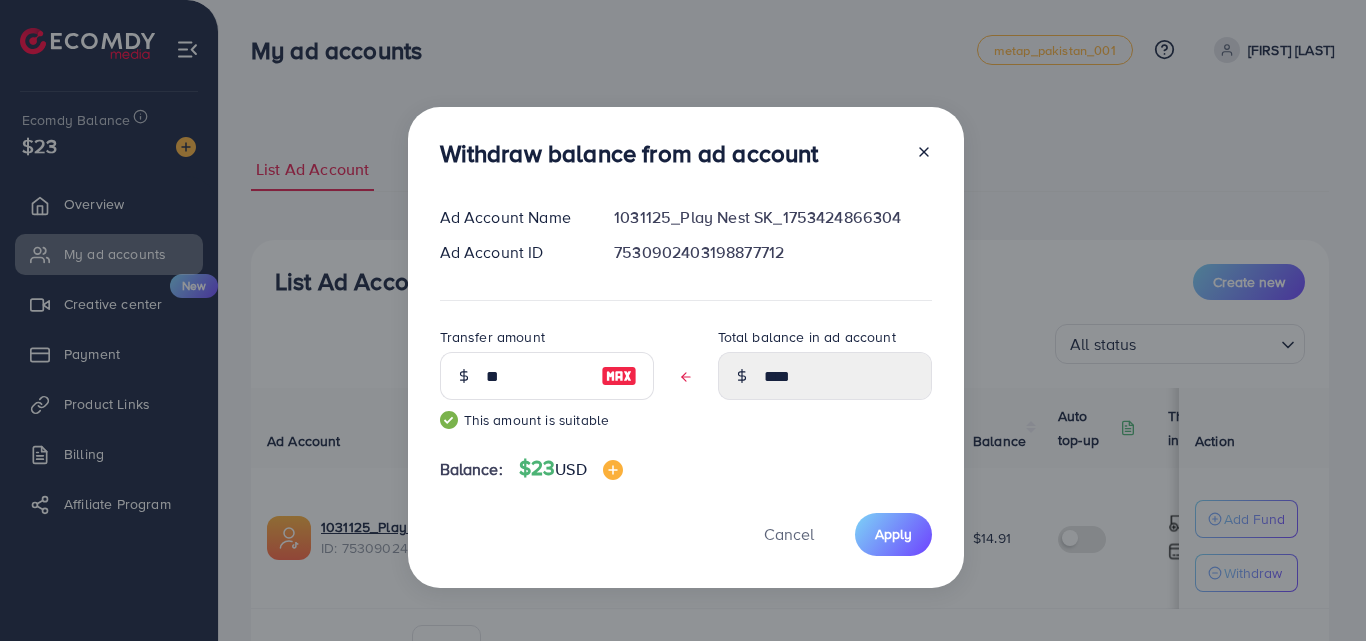 click on "Withdraw balance from ad account   Ad Account Name   [ACCOUNT_ID]   Ad Account ID   [AD_ACCOUNT_ID]   Transfer amount  **  This amount is suitable   Total balance in ad account  **** Balance:  $23  USD   Cancel   Apply" at bounding box center [686, 347] 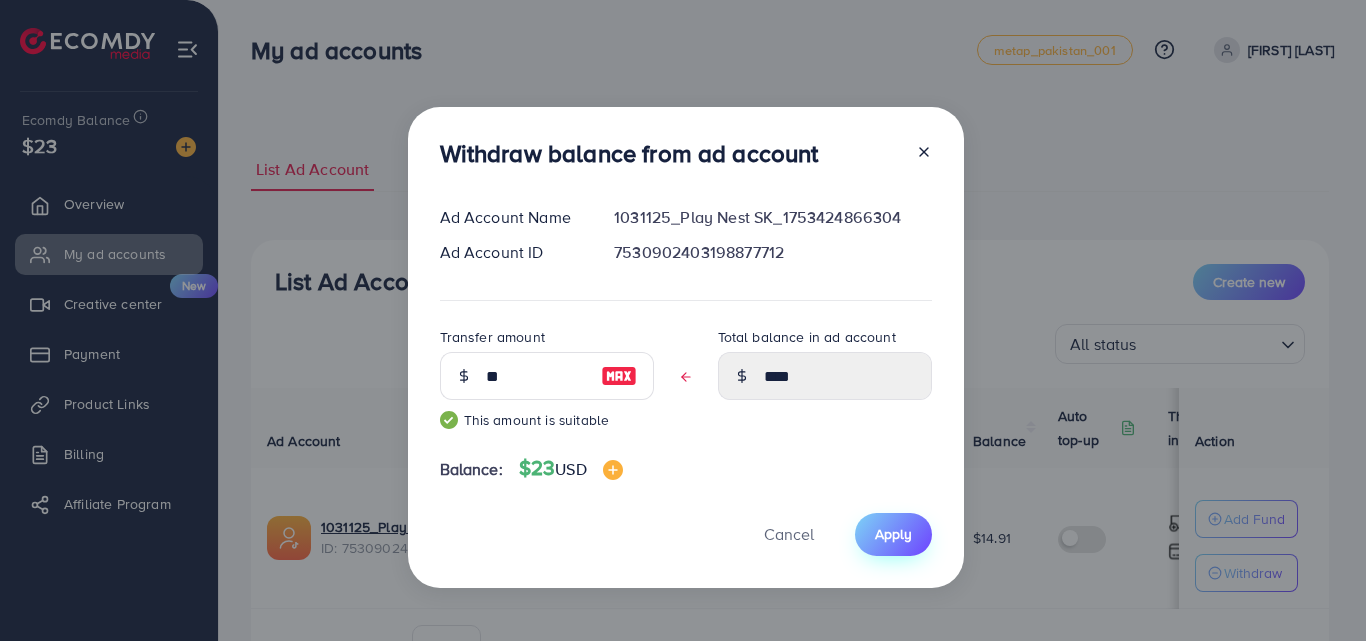 click on "Apply" at bounding box center (893, 534) 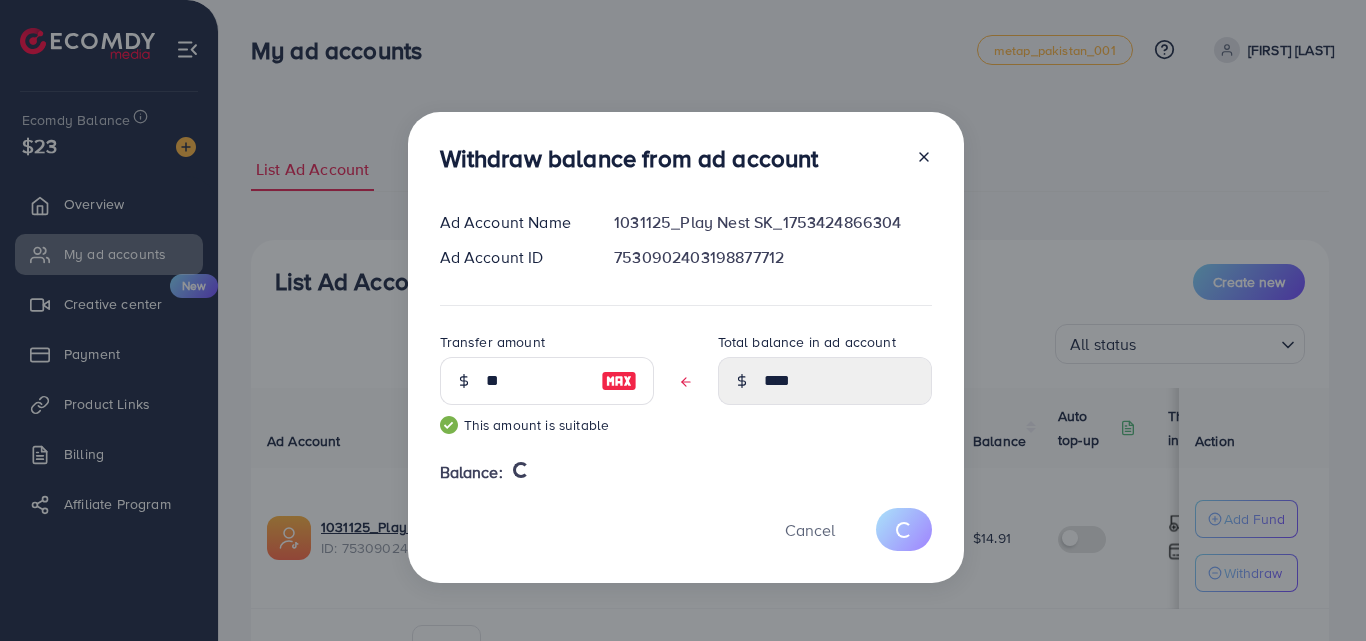 type 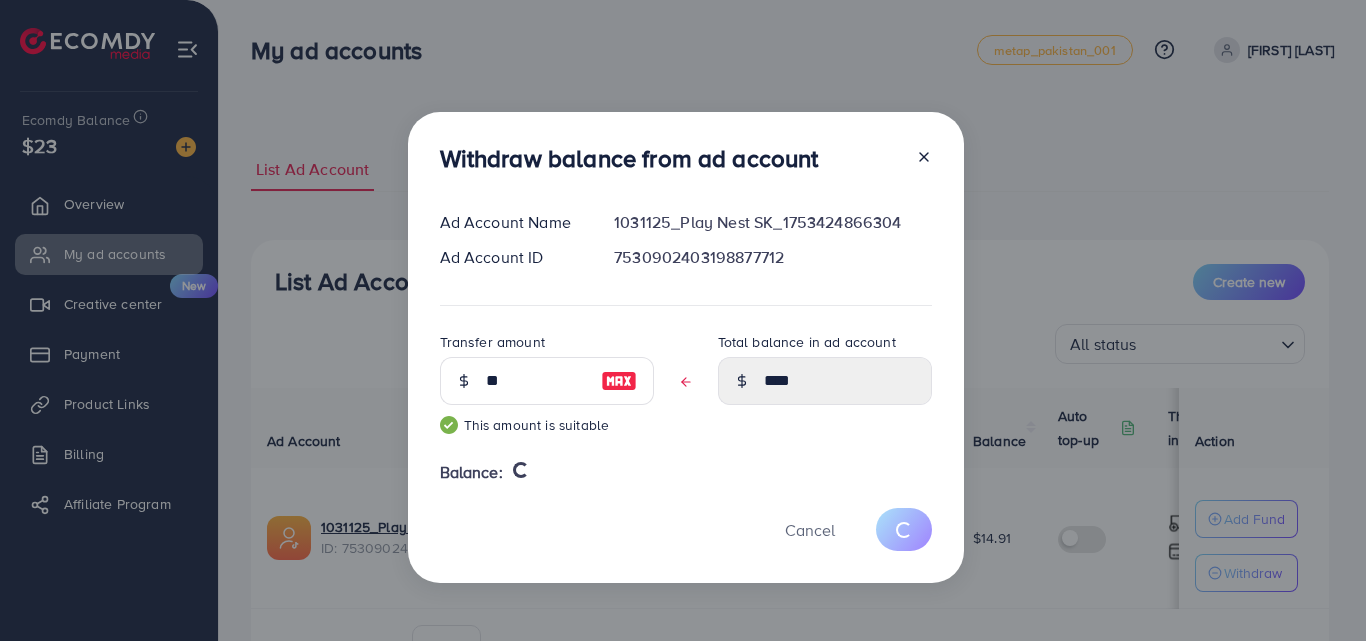 type on "*****" 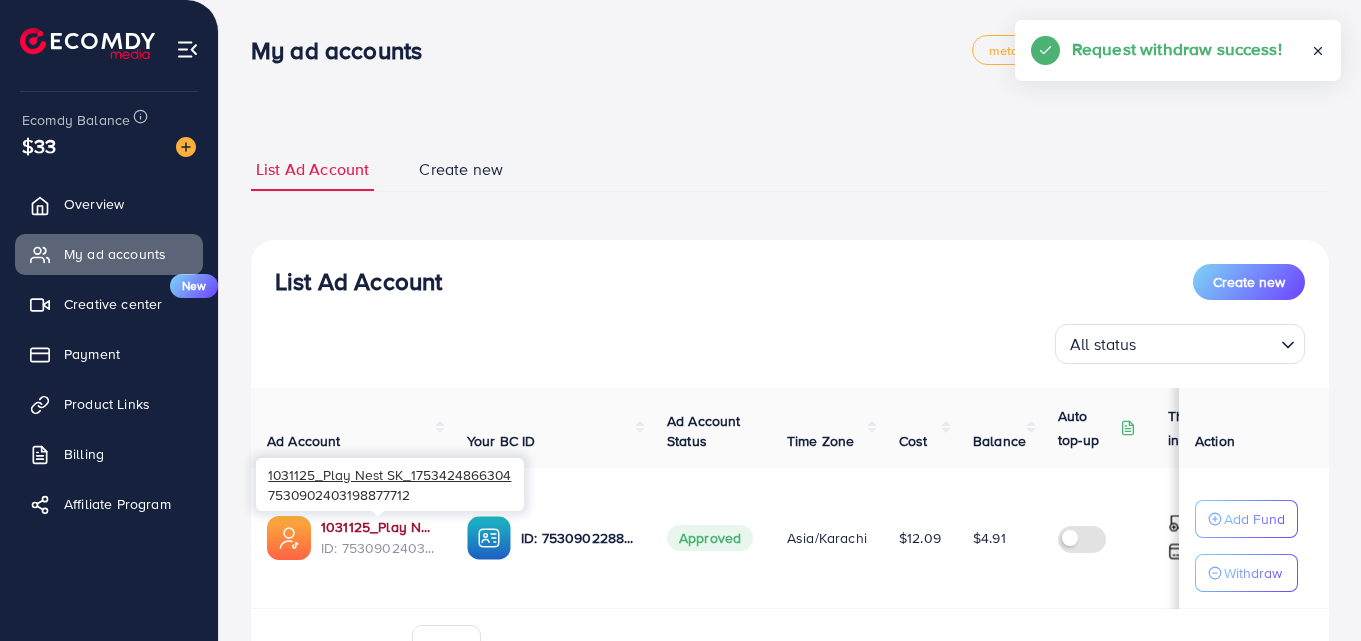 click on "1031125_Play Nest SK_1753424866304" at bounding box center (378, 527) 